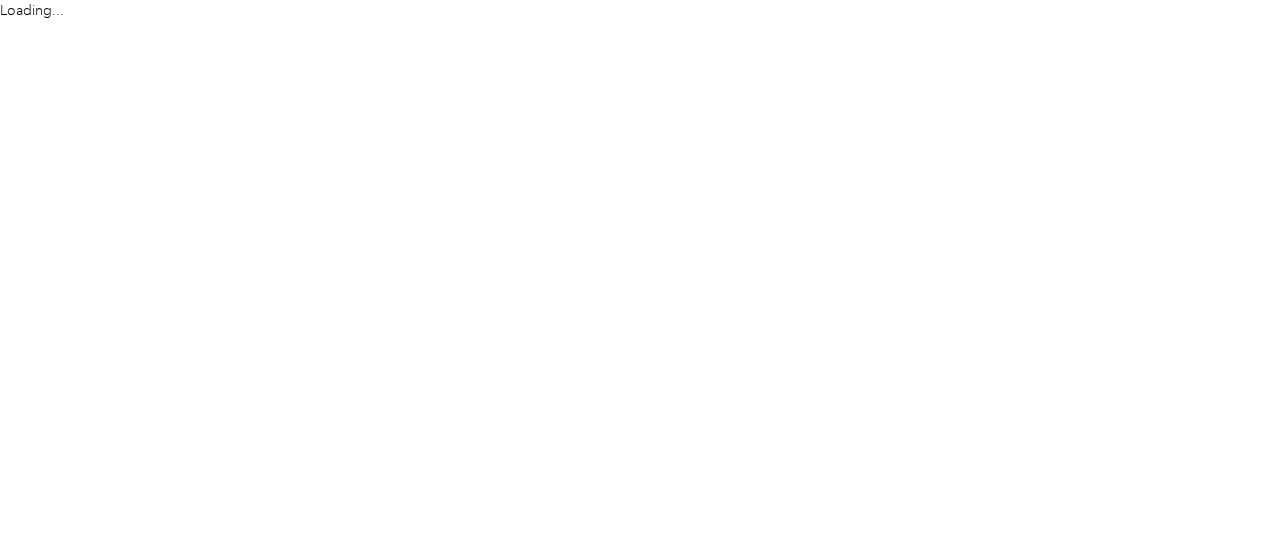 scroll, scrollTop: 0, scrollLeft: 0, axis: both 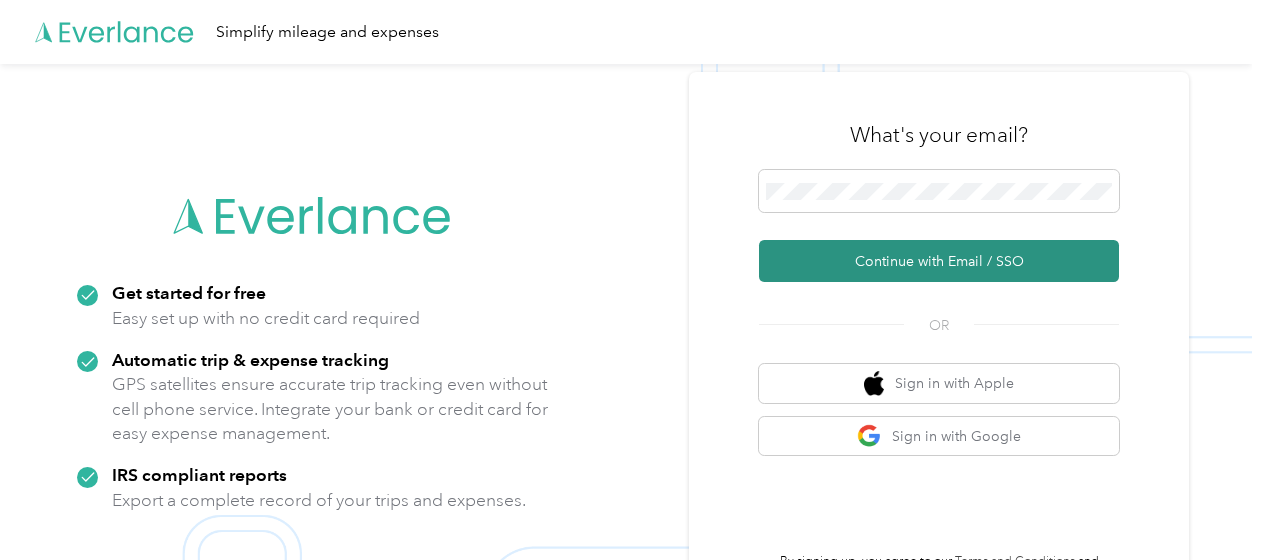 click on "Continue with Email / SSO" at bounding box center (939, 261) 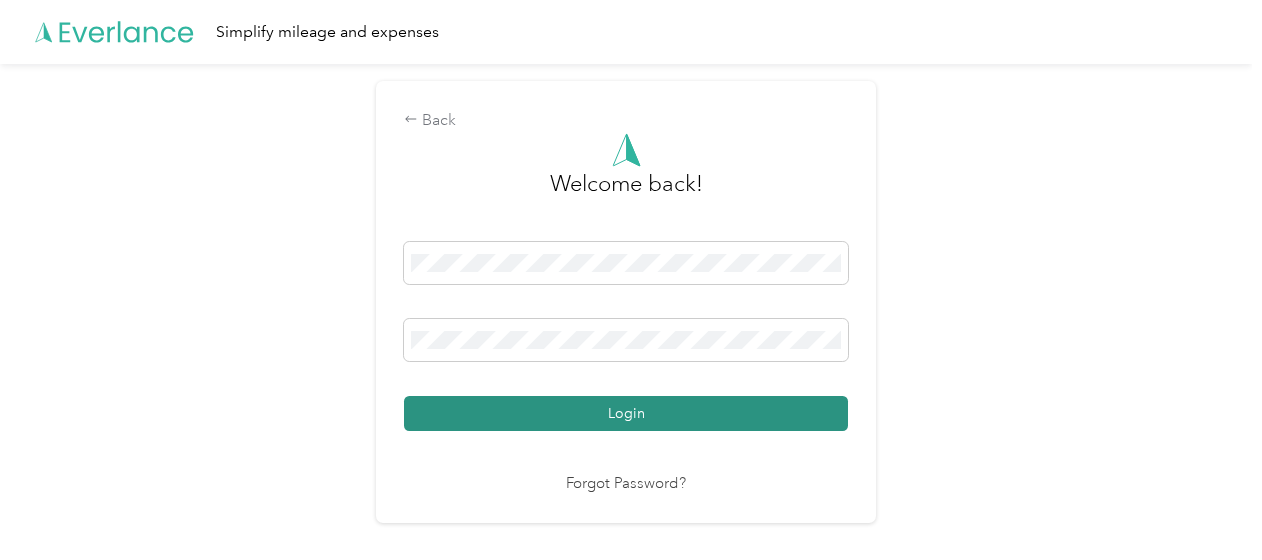 click on "Login" at bounding box center (626, 413) 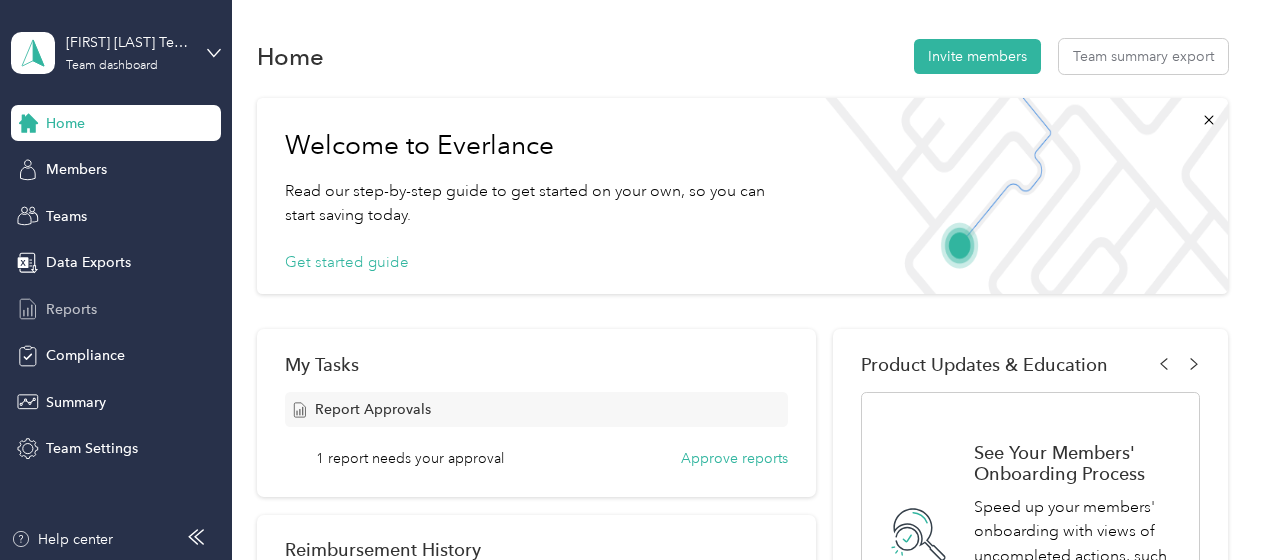 click on "Reports" at bounding box center (71, 309) 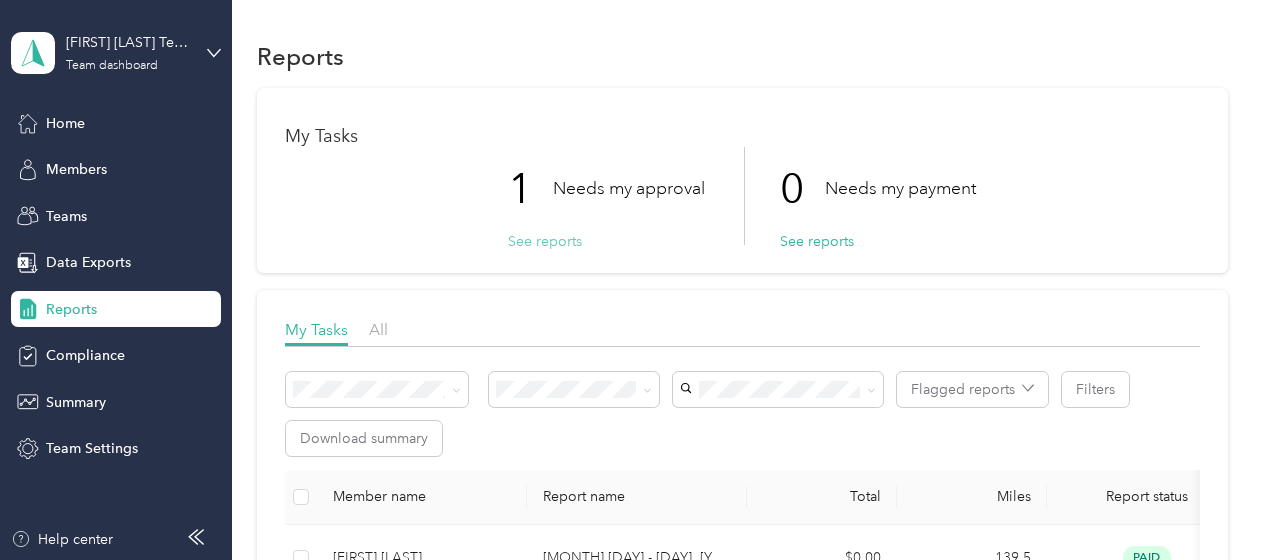 click on "See reports" at bounding box center [545, 241] 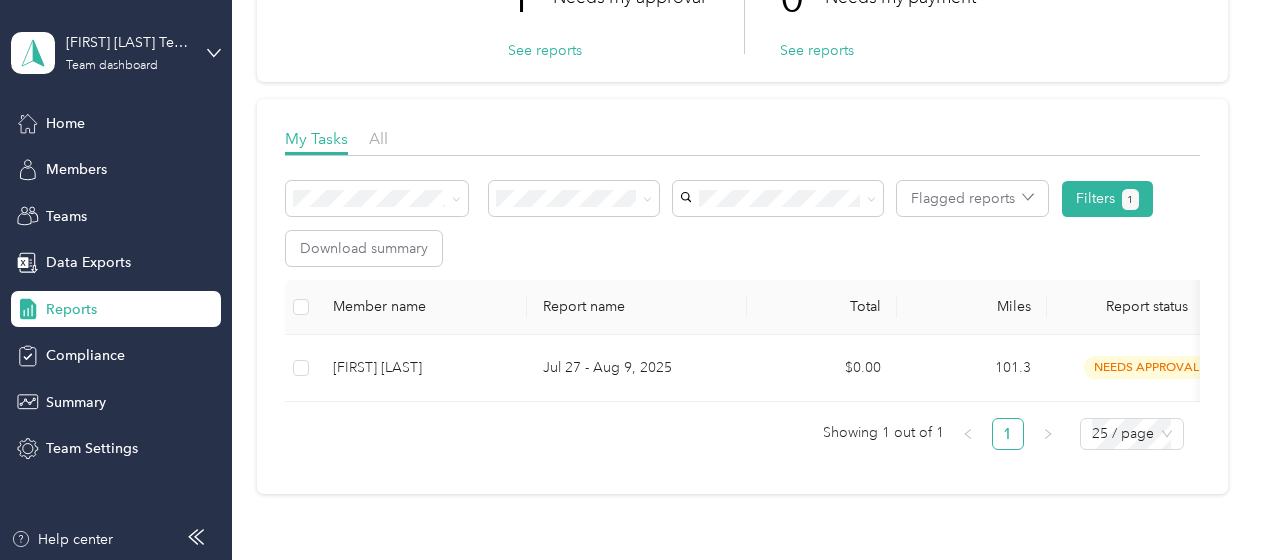 scroll, scrollTop: 200, scrollLeft: 0, axis: vertical 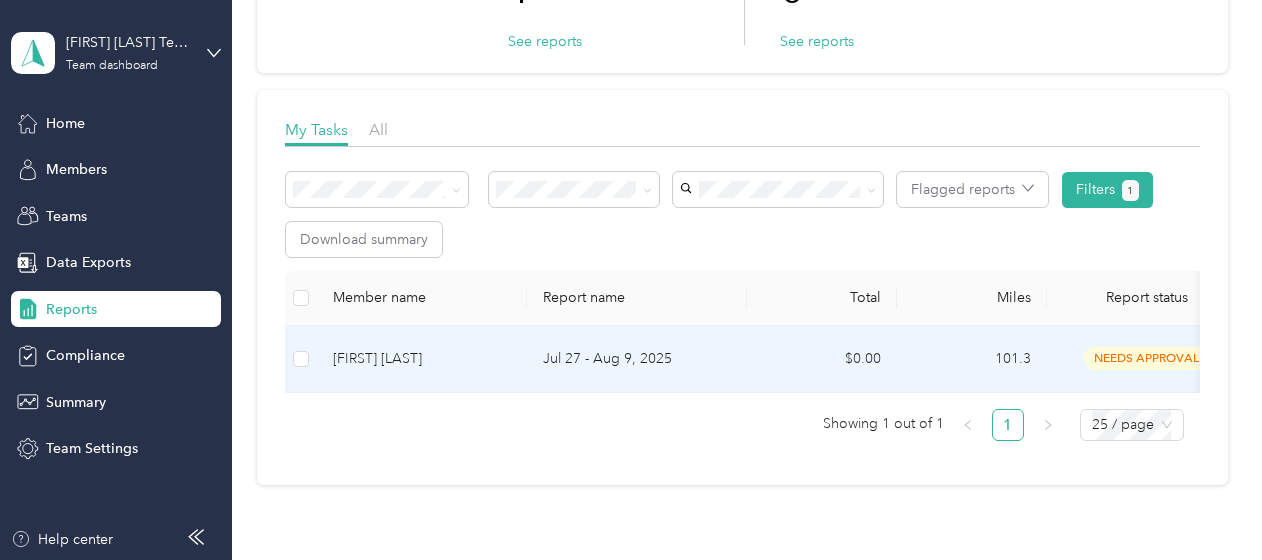 click on "needs approval" at bounding box center (1147, 358) 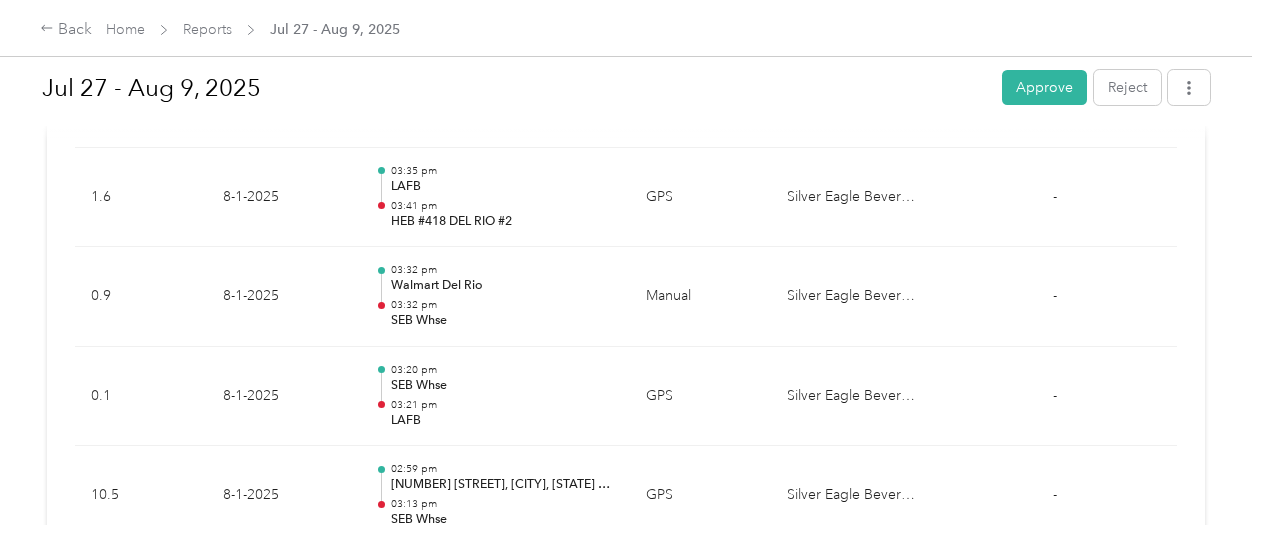 scroll, scrollTop: 800, scrollLeft: 0, axis: vertical 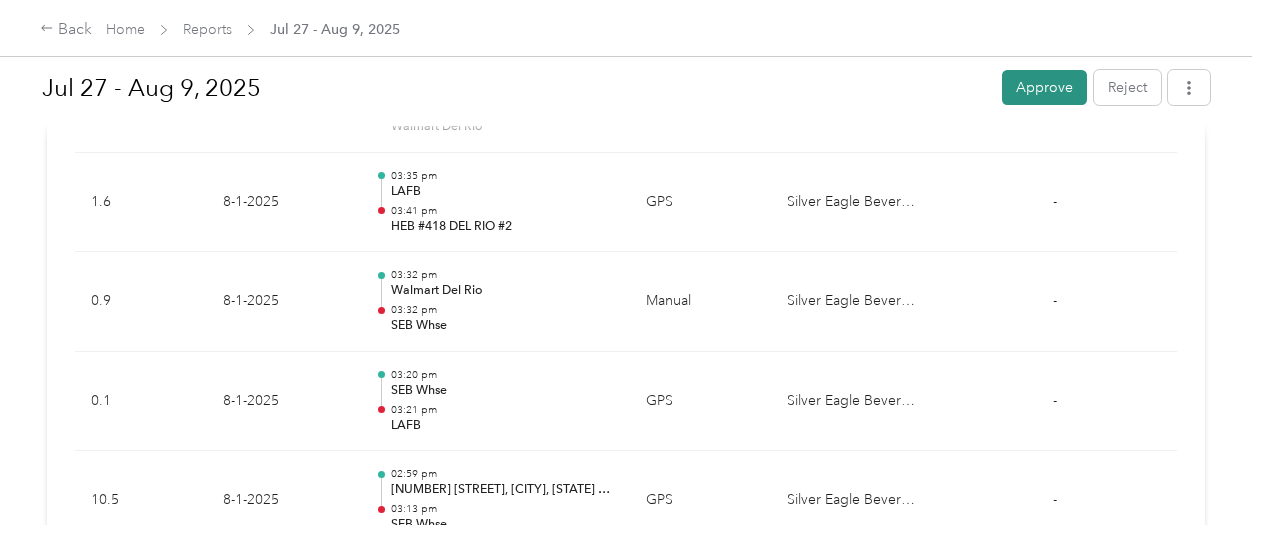 click on "Approve" at bounding box center [1044, 87] 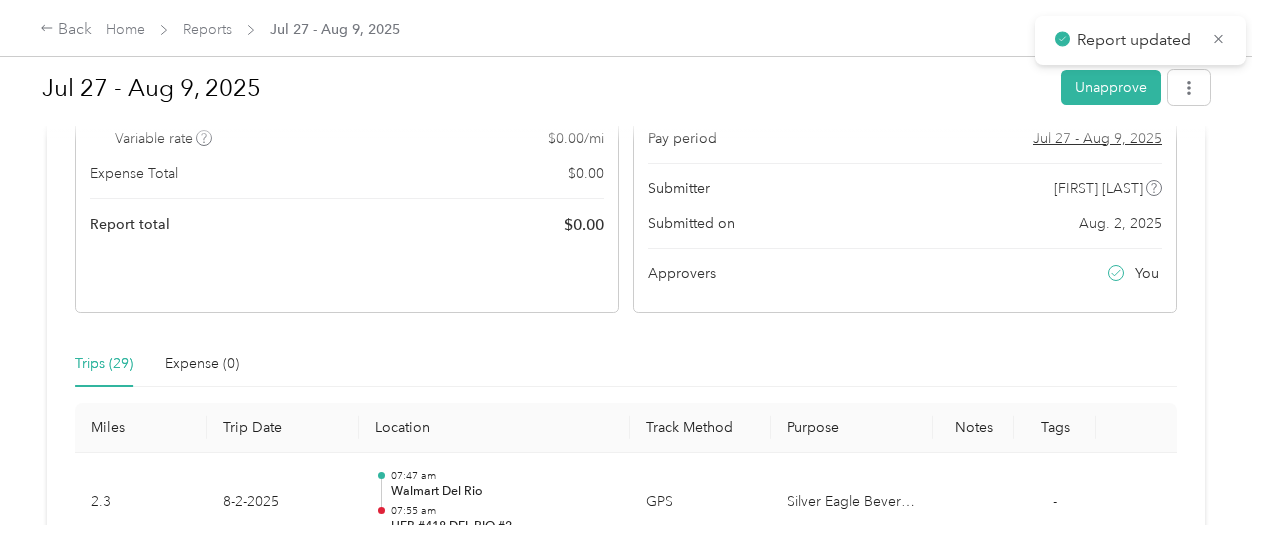 scroll, scrollTop: 250, scrollLeft: 0, axis: vertical 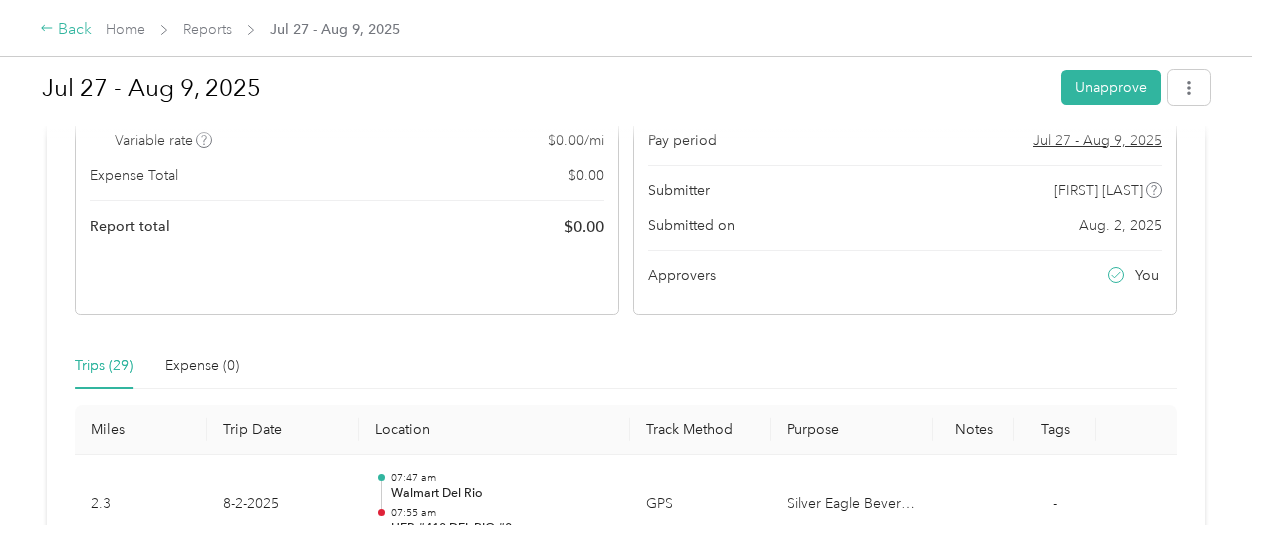 click 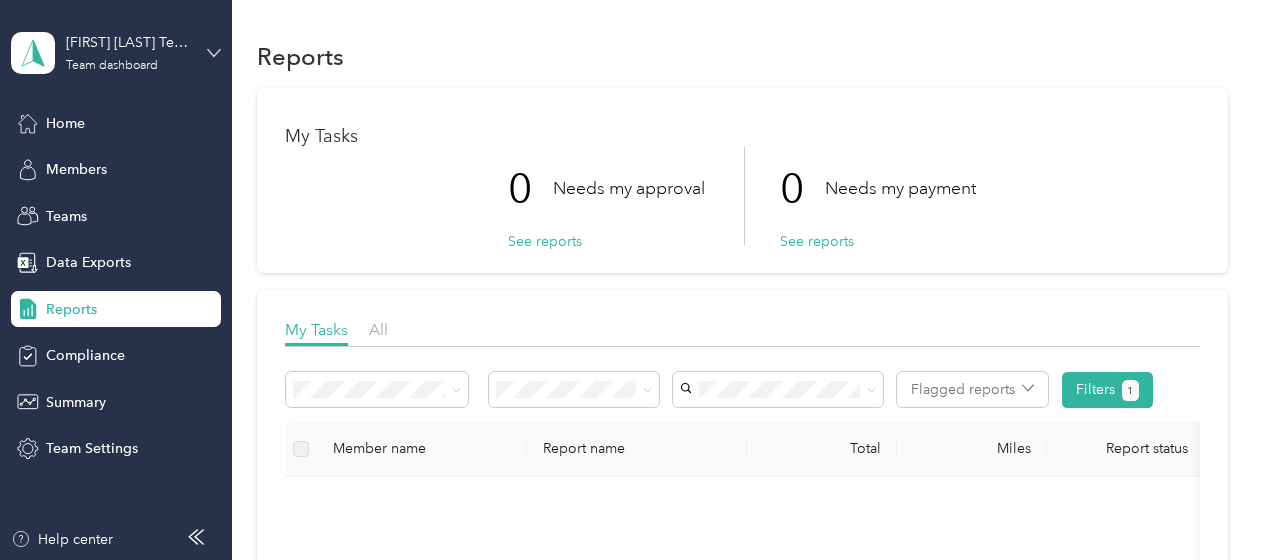 click 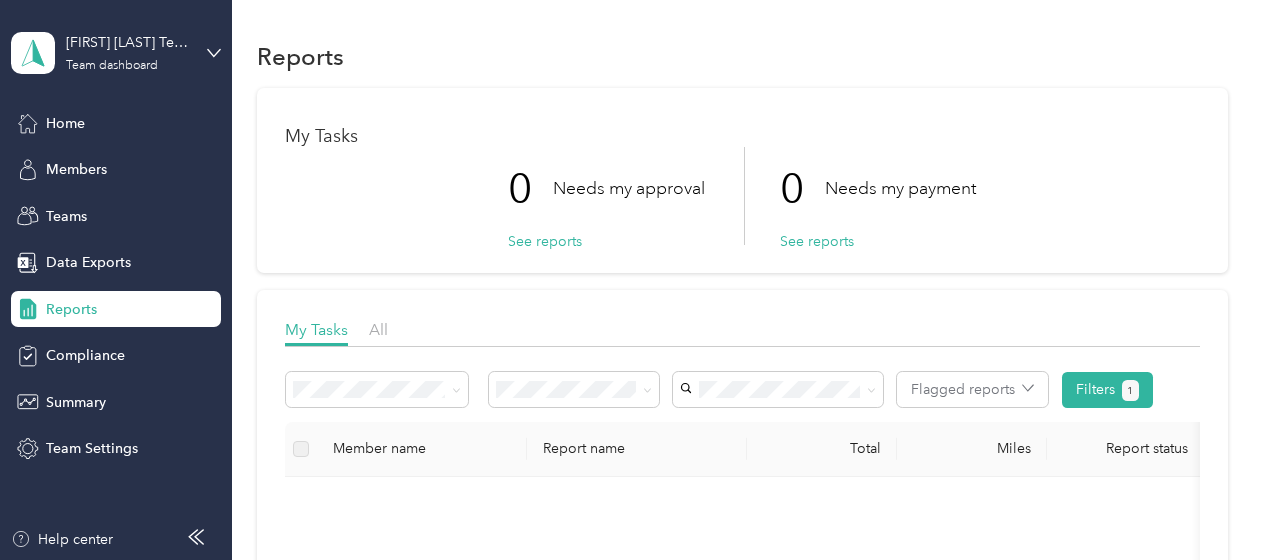 click on "Log out" at bounding box center [163, 244] 